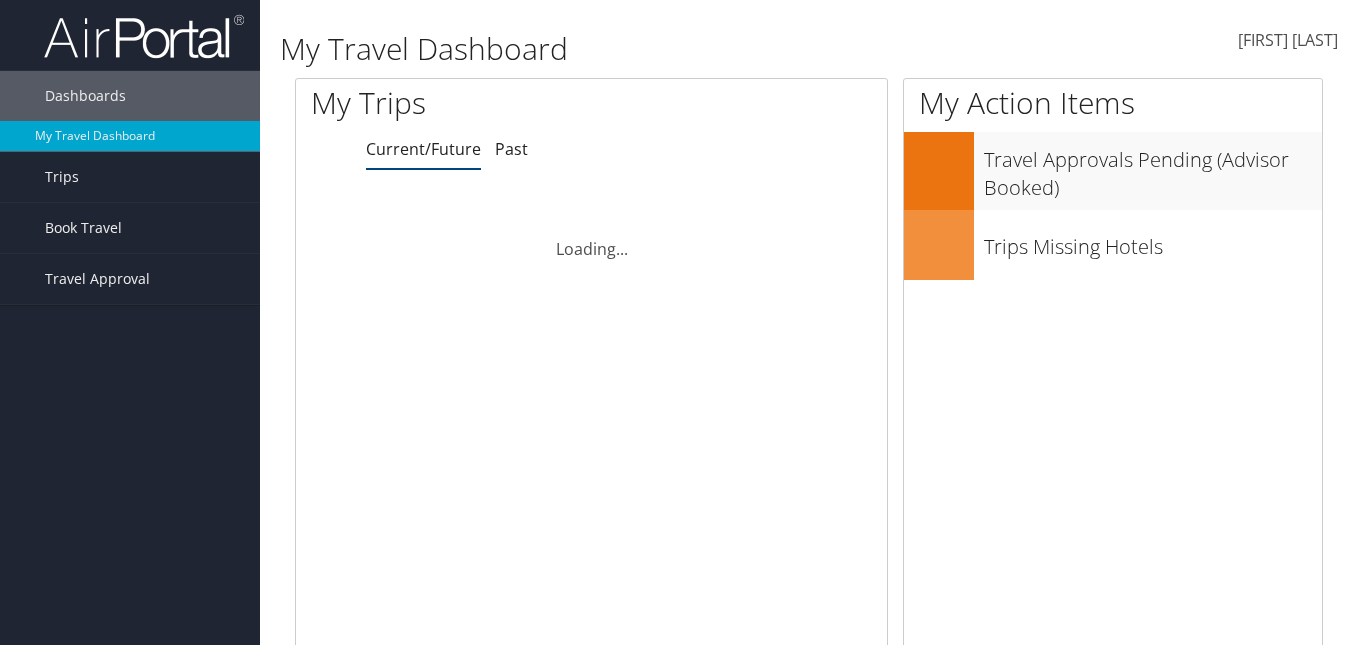 scroll, scrollTop: 0, scrollLeft: 0, axis: both 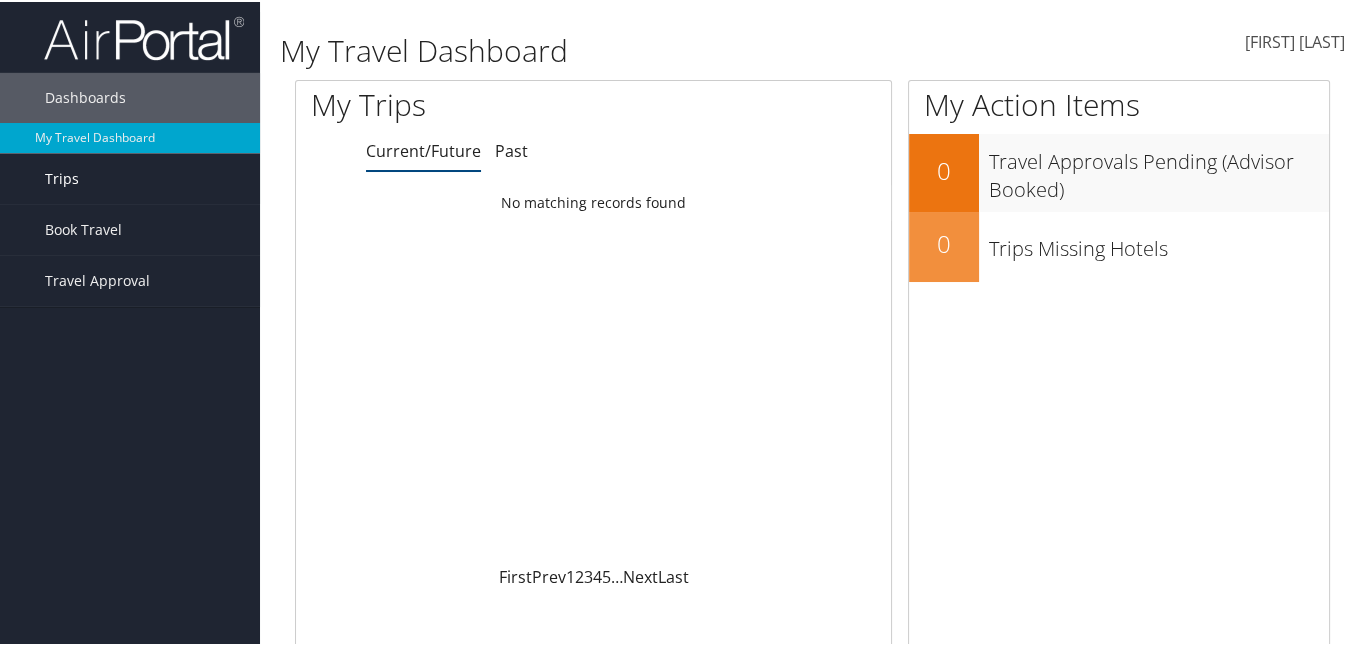 click on "Trips" at bounding box center [62, 177] 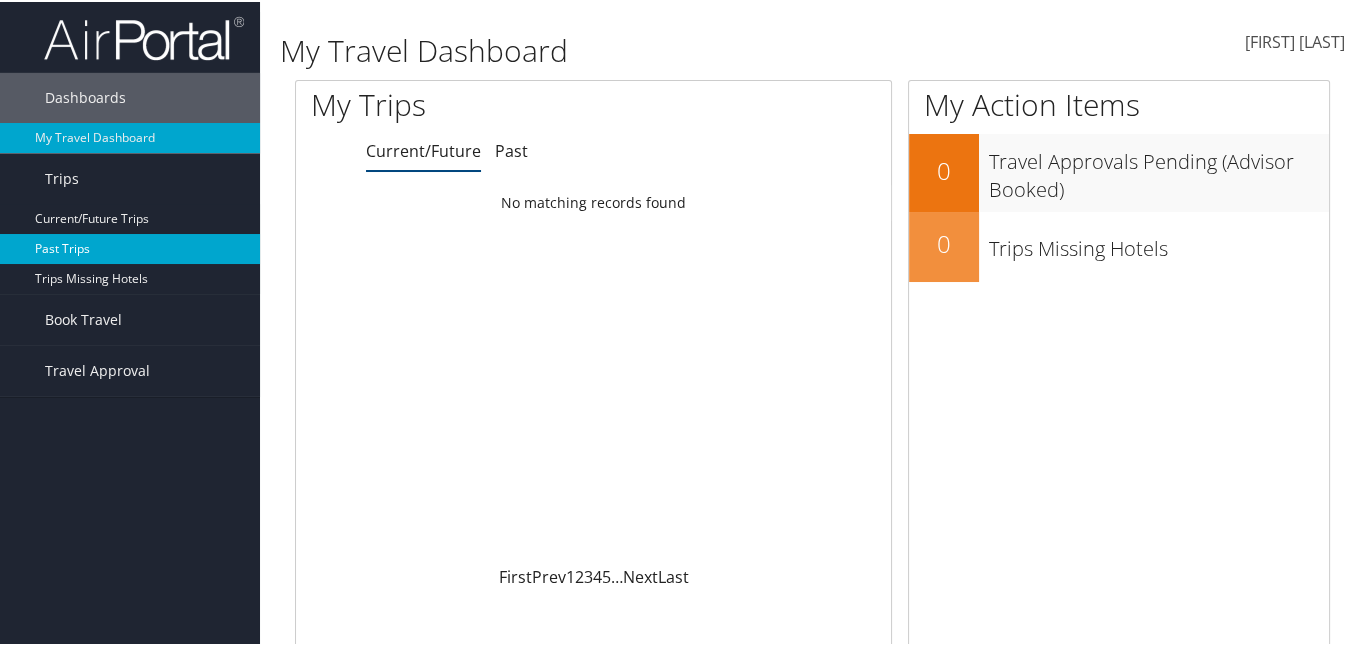 click on "Past Trips" at bounding box center [130, 247] 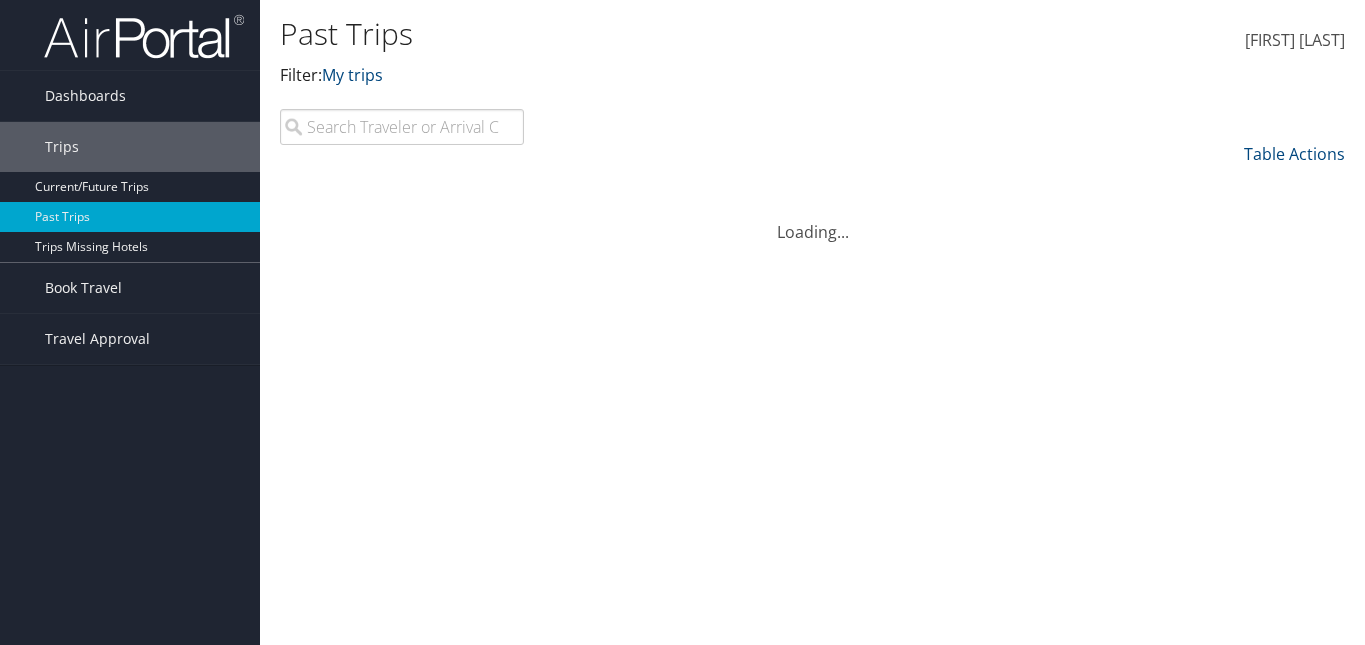 scroll, scrollTop: 0, scrollLeft: 0, axis: both 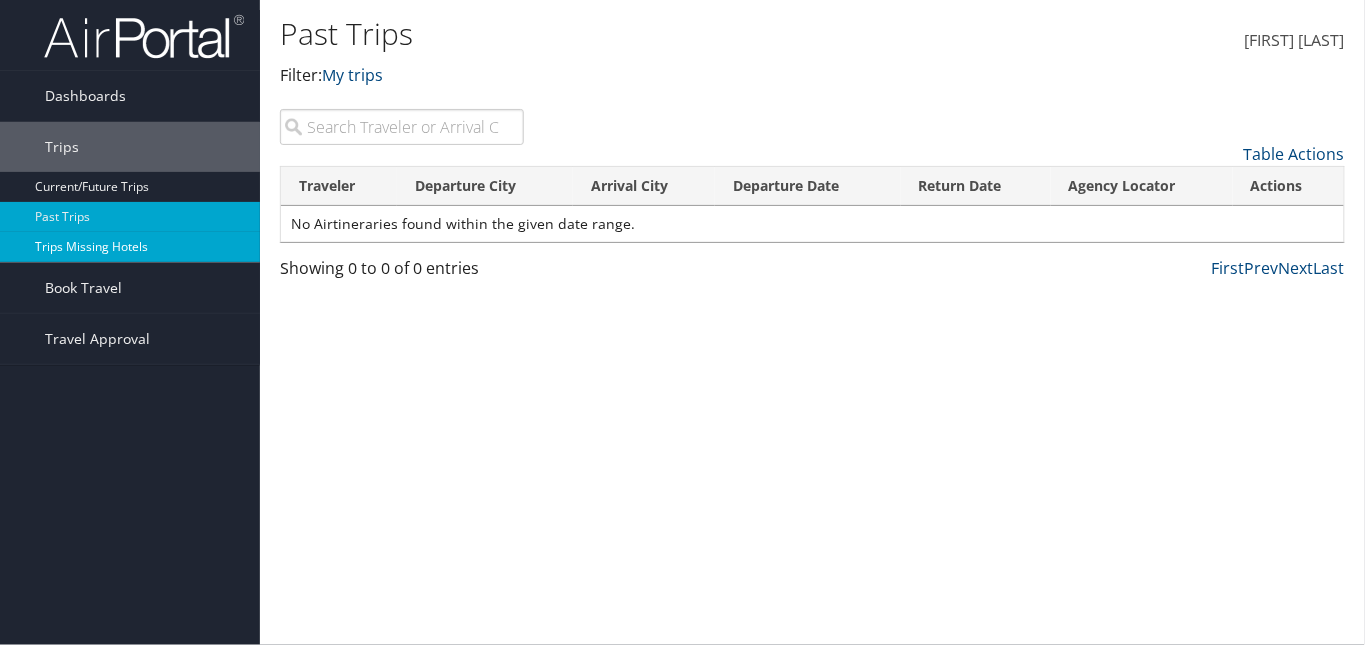 click on "Trips Missing Hotels" at bounding box center [130, 247] 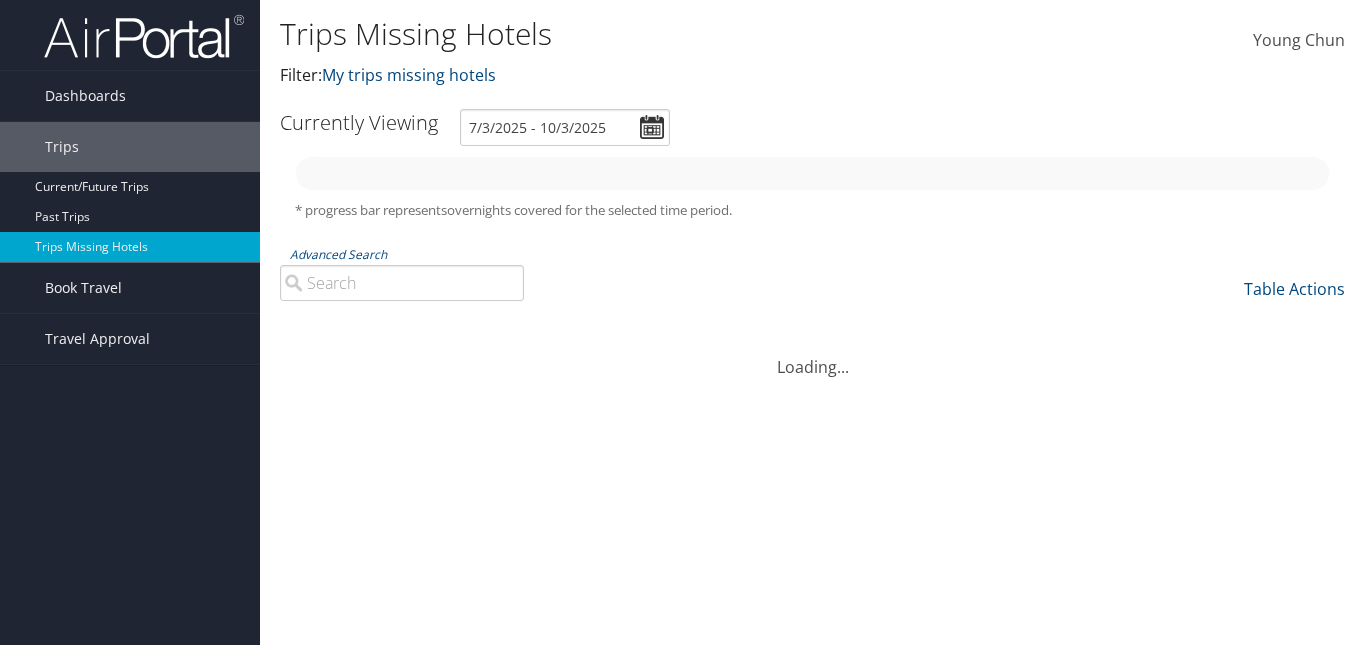 scroll, scrollTop: 0, scrollLeft: 0, axis: both 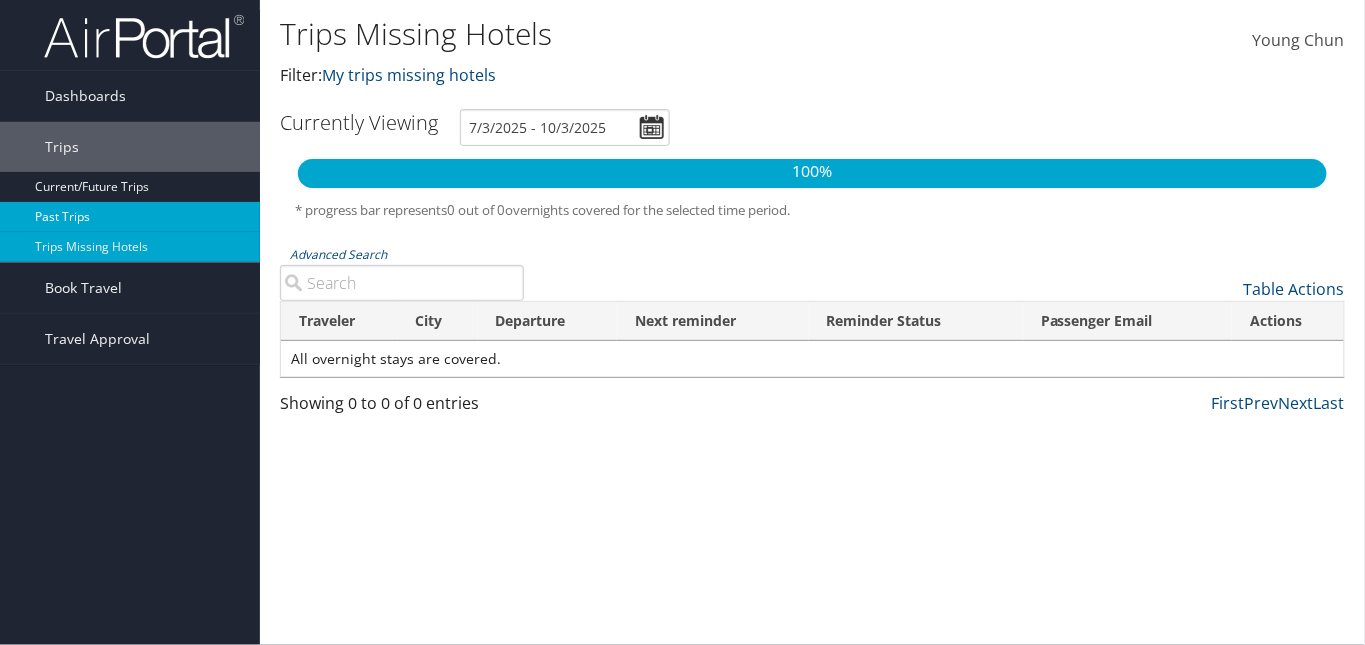 click on "Past Trips" at bounding box center (130, 217) 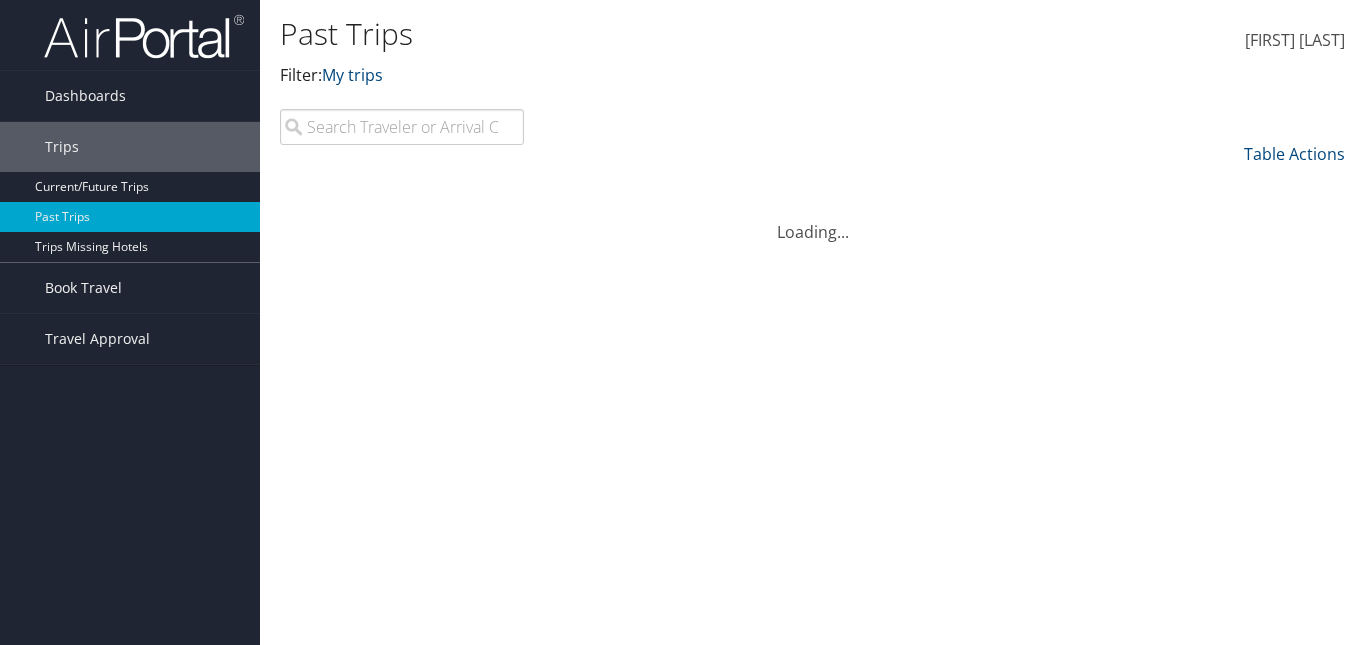 scroll, scrollTop: 0, scrollLeft: 0, axis: both 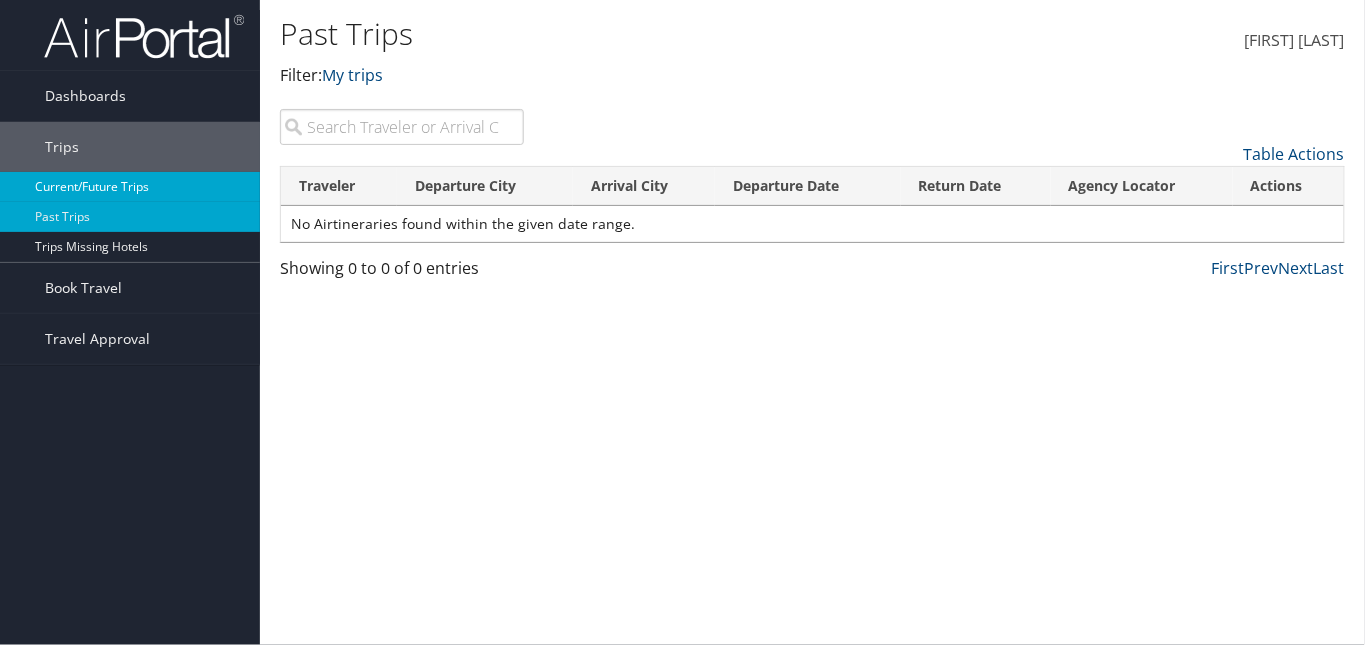 click on "Current/Future Trips" at bounding box center [130, 187] 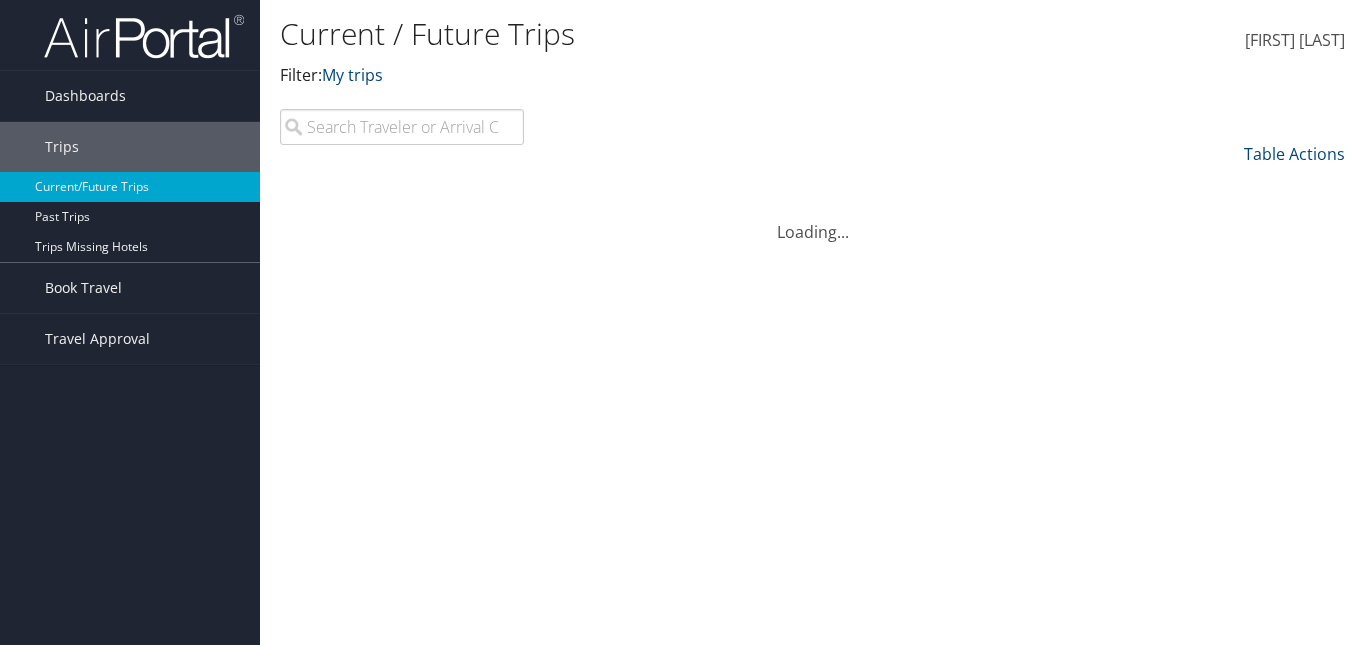 scroll, scrollTop: 0, scrollLeft: 0, axis: both 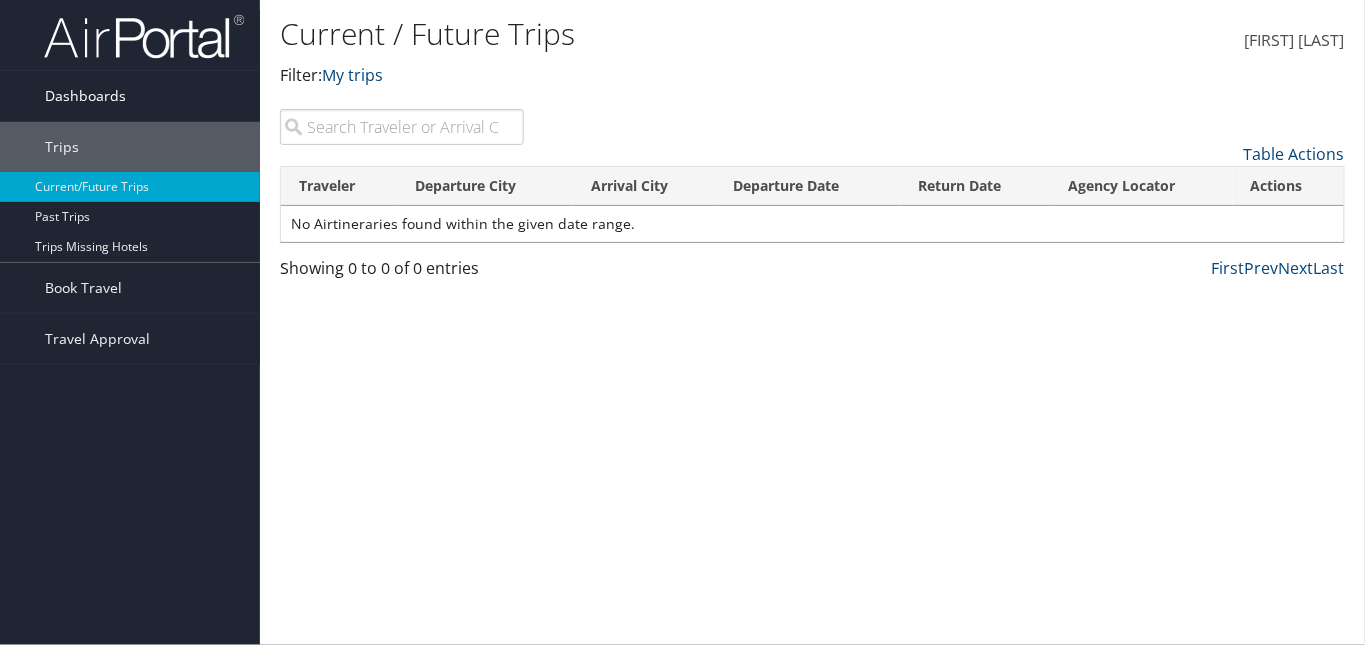 click on "Dashboards" at bounding box center (85, 96) 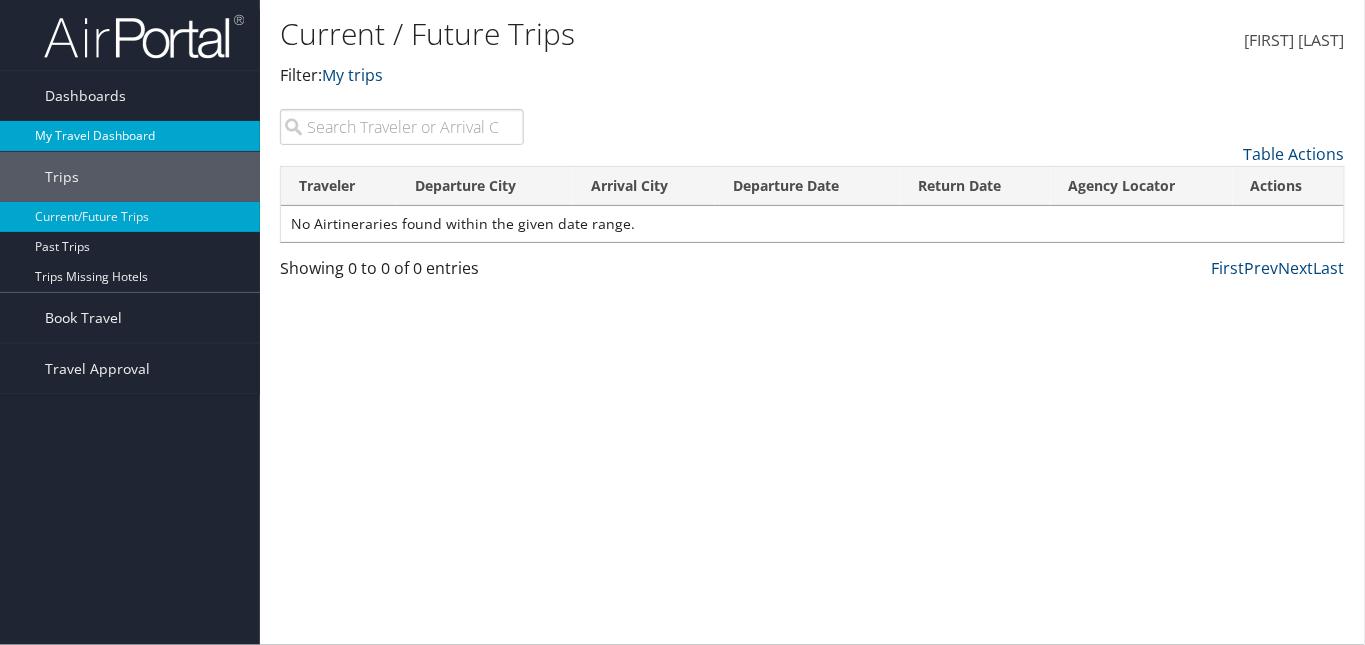 click on "My Travel Dashboard" at bounding box center [130, 136] 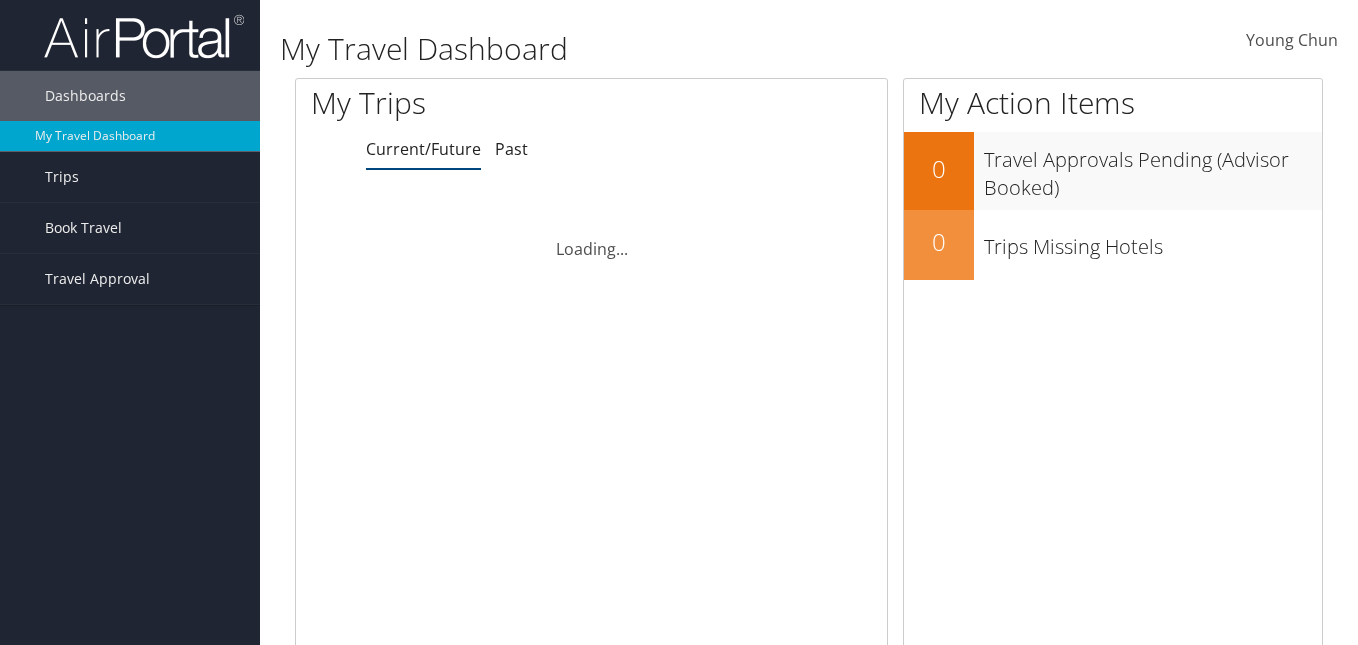 scroll, scrollTop: 0, scrollLeft: 0, axis: both 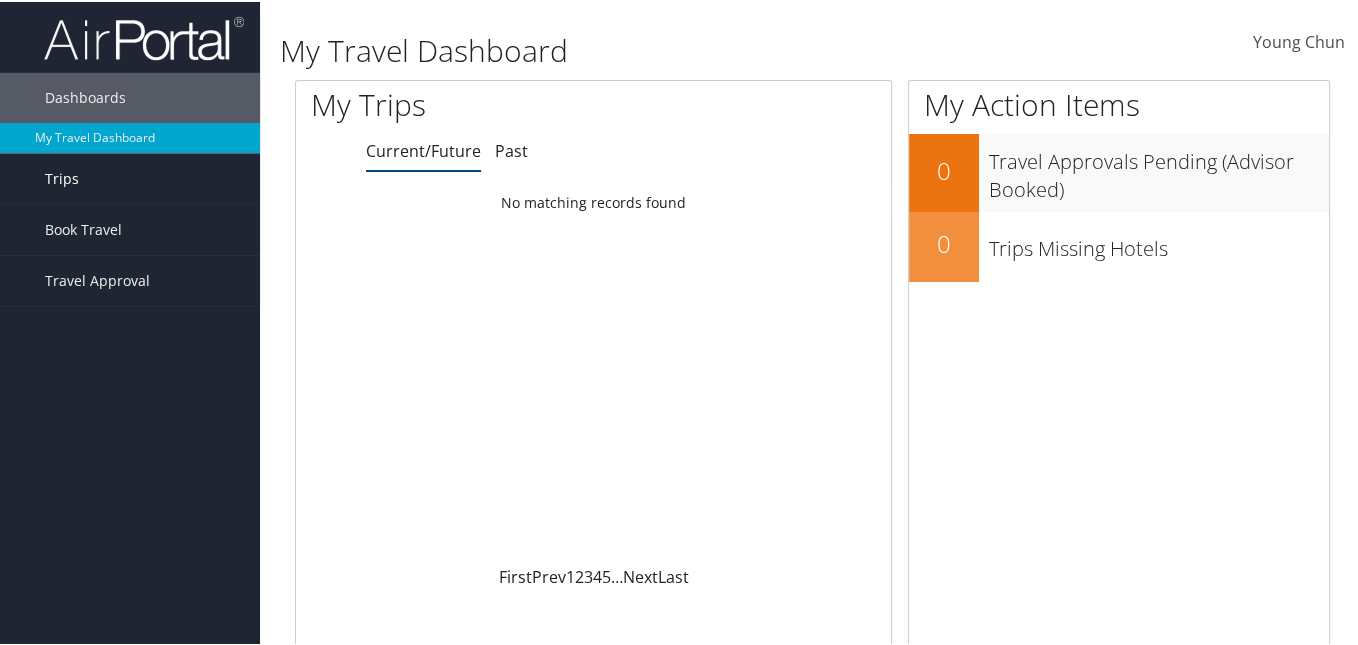 click on "Trips" at bounding box center (62, 177) 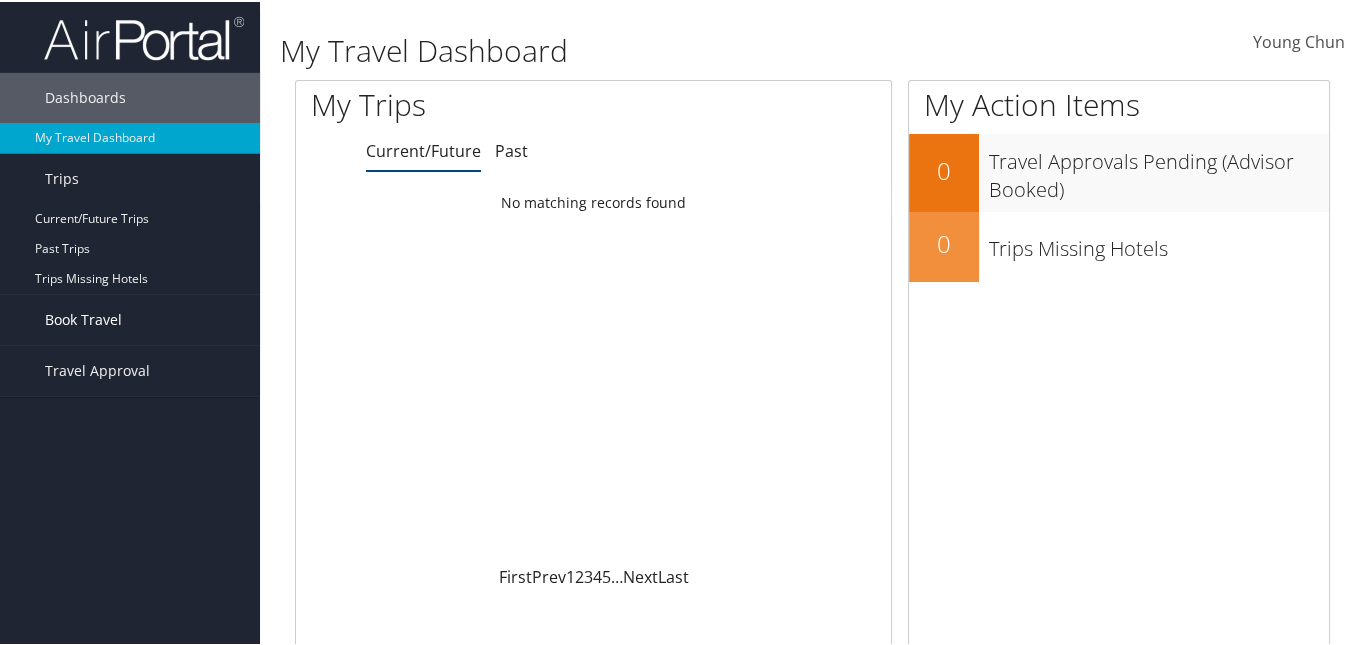 click on "Book Travel" at bounding box center [83, 318] 